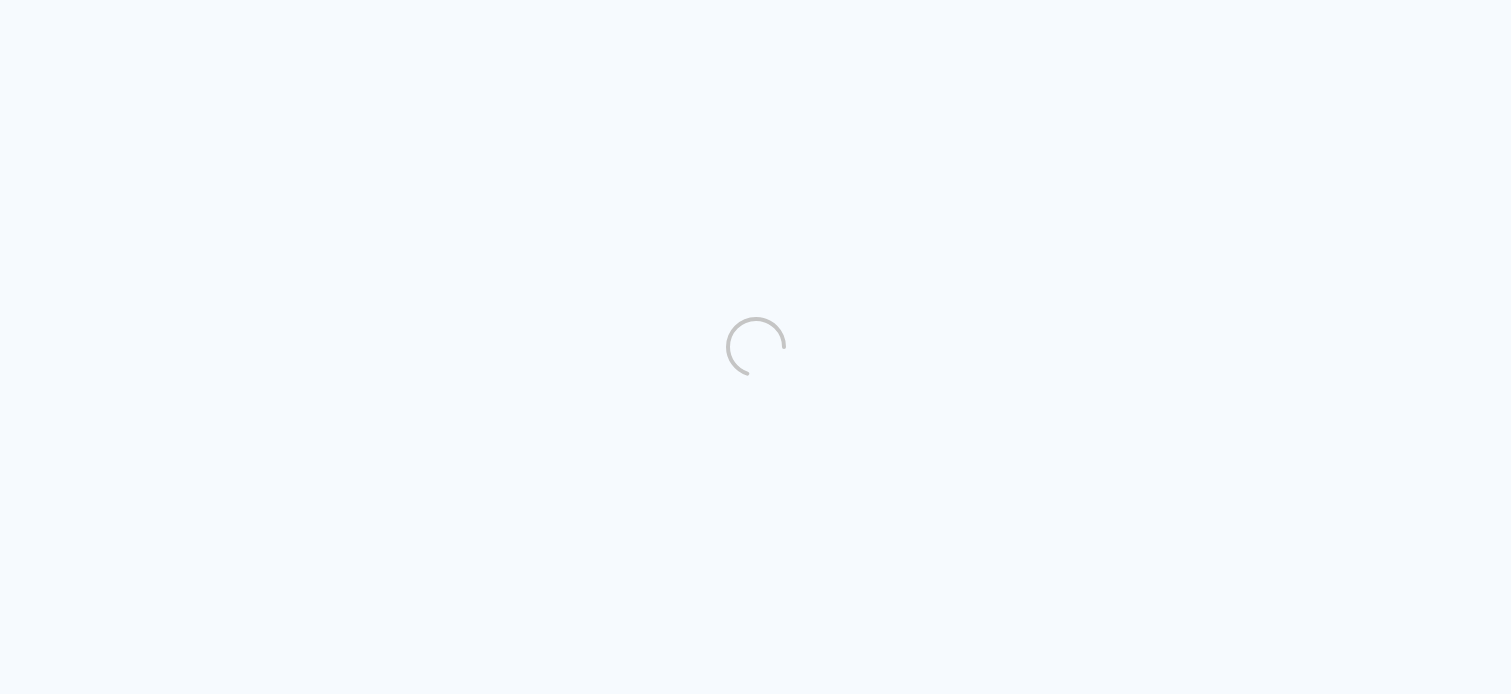 scroll, scrollTop: 0, scrollLeft: 0, axis: both 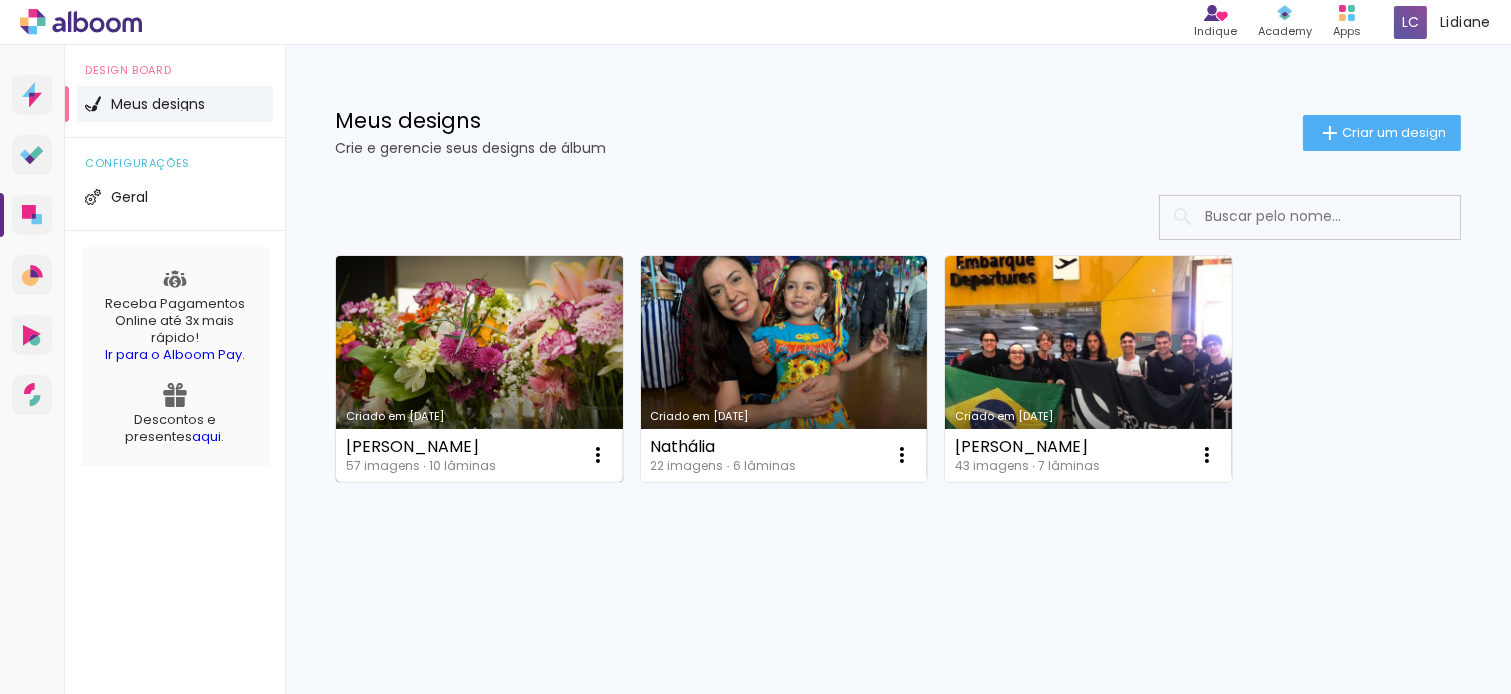 click on "Márcia Saldanha 57 imagens  ∙ 10 lâminas  Abrir Fazer uma cópia Excluir" at bounding box center [479, 455] 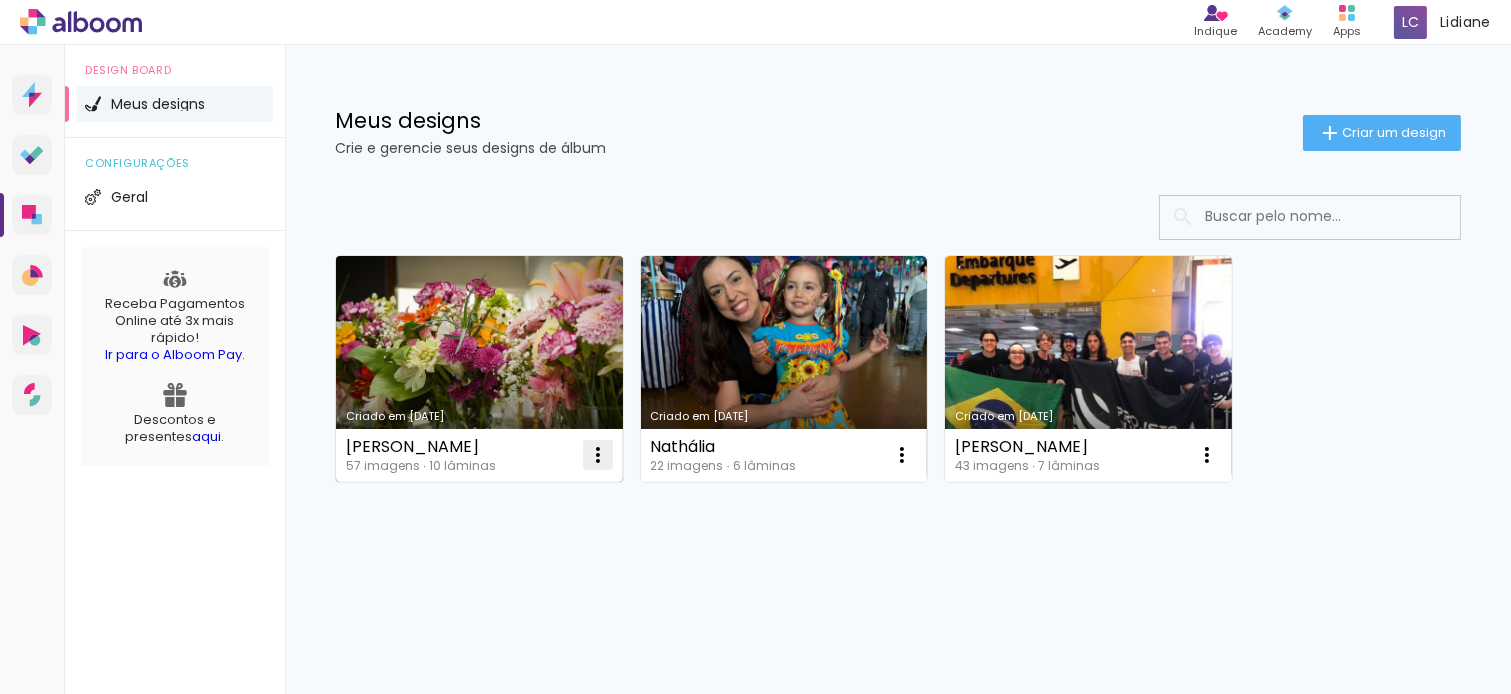 click at bounding box center [598, 455] 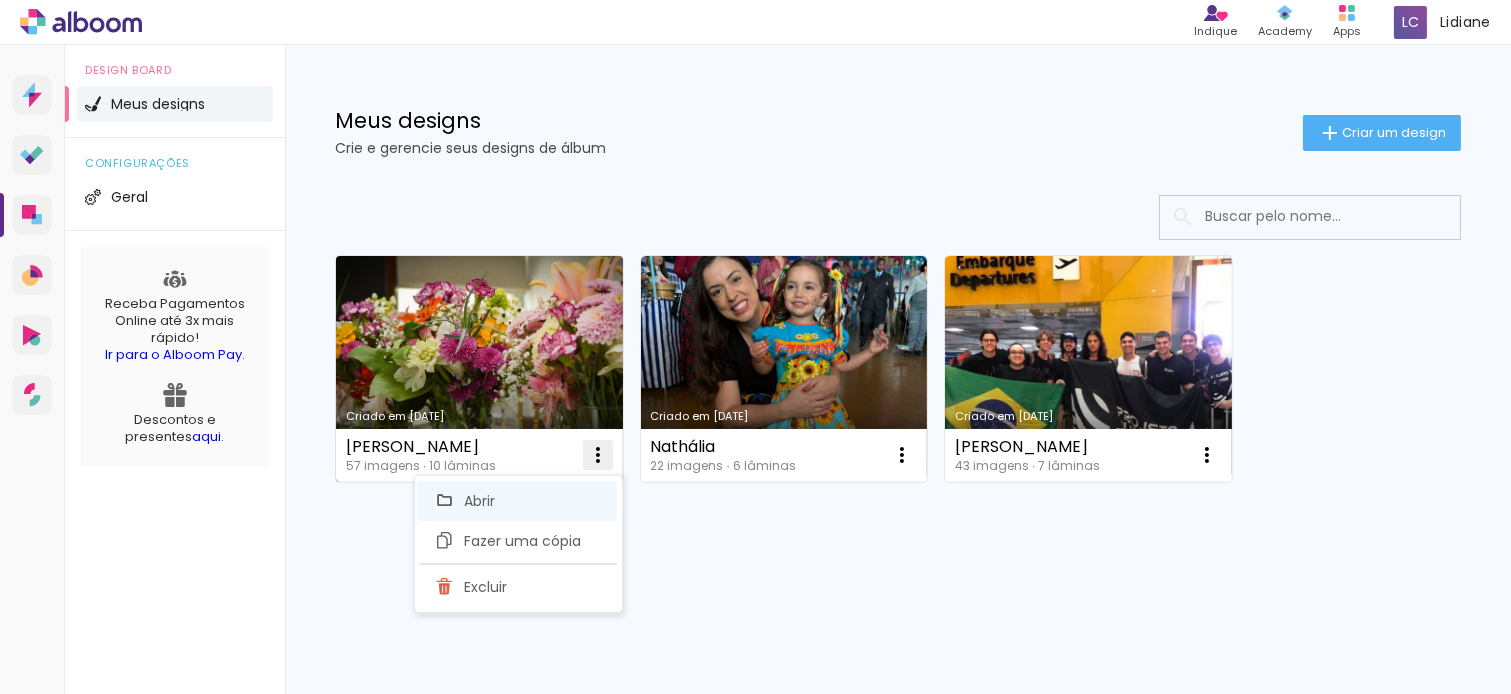 click on "Abrir" 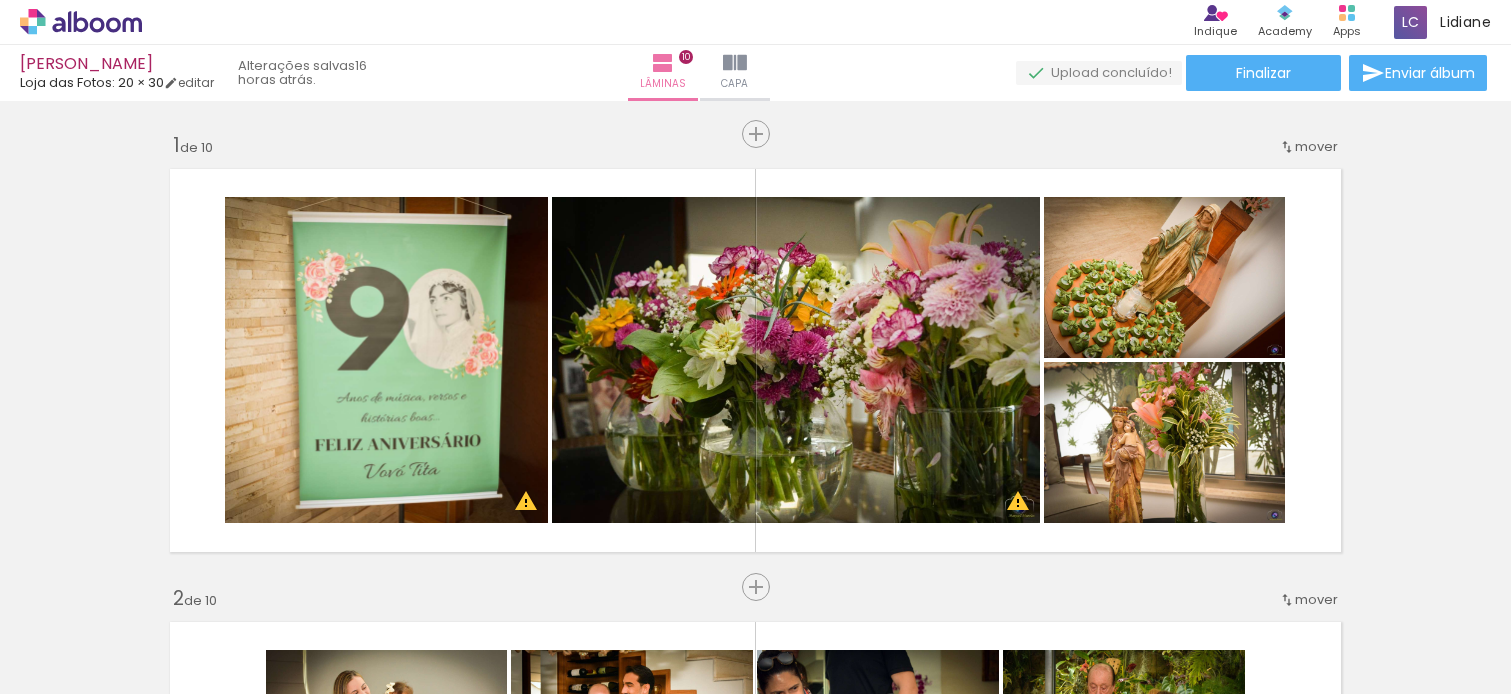 click 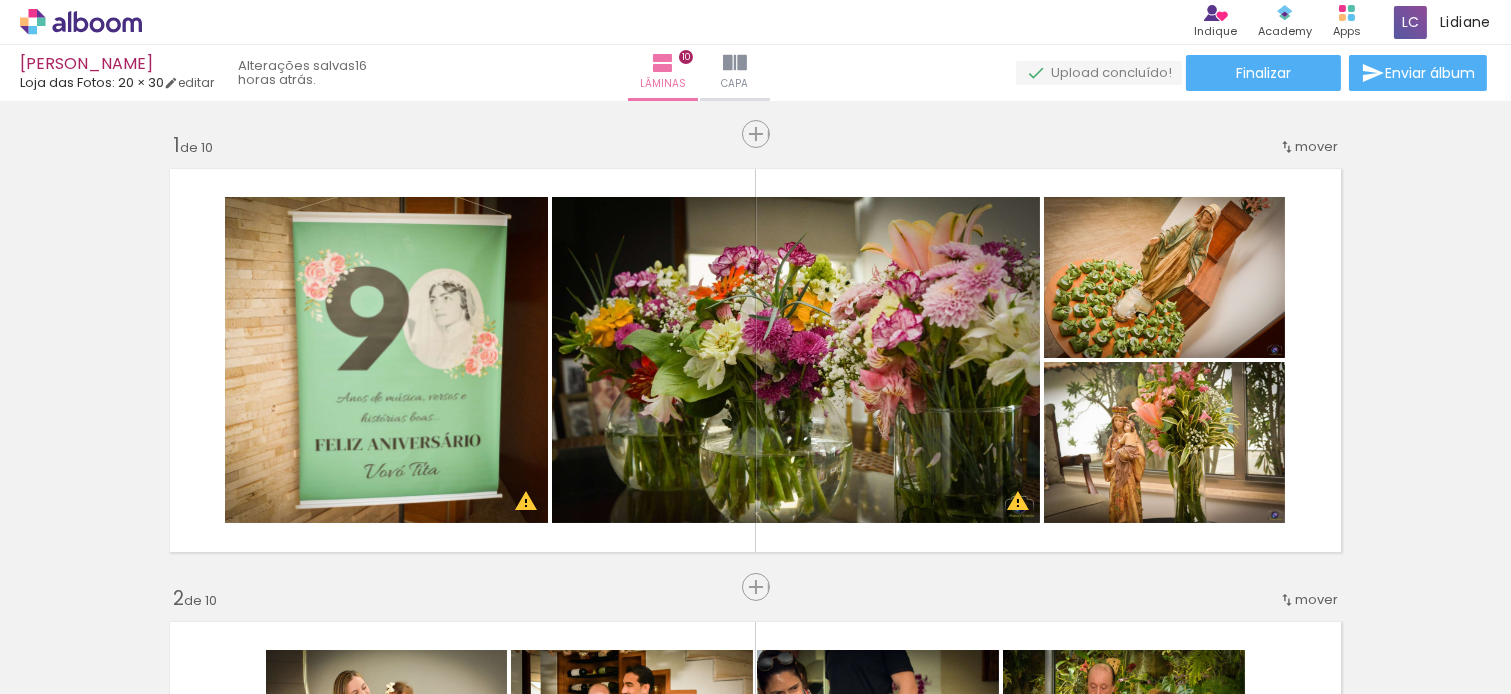 scroll, scrollTop: 0, scrollLeft: 0, axis: both 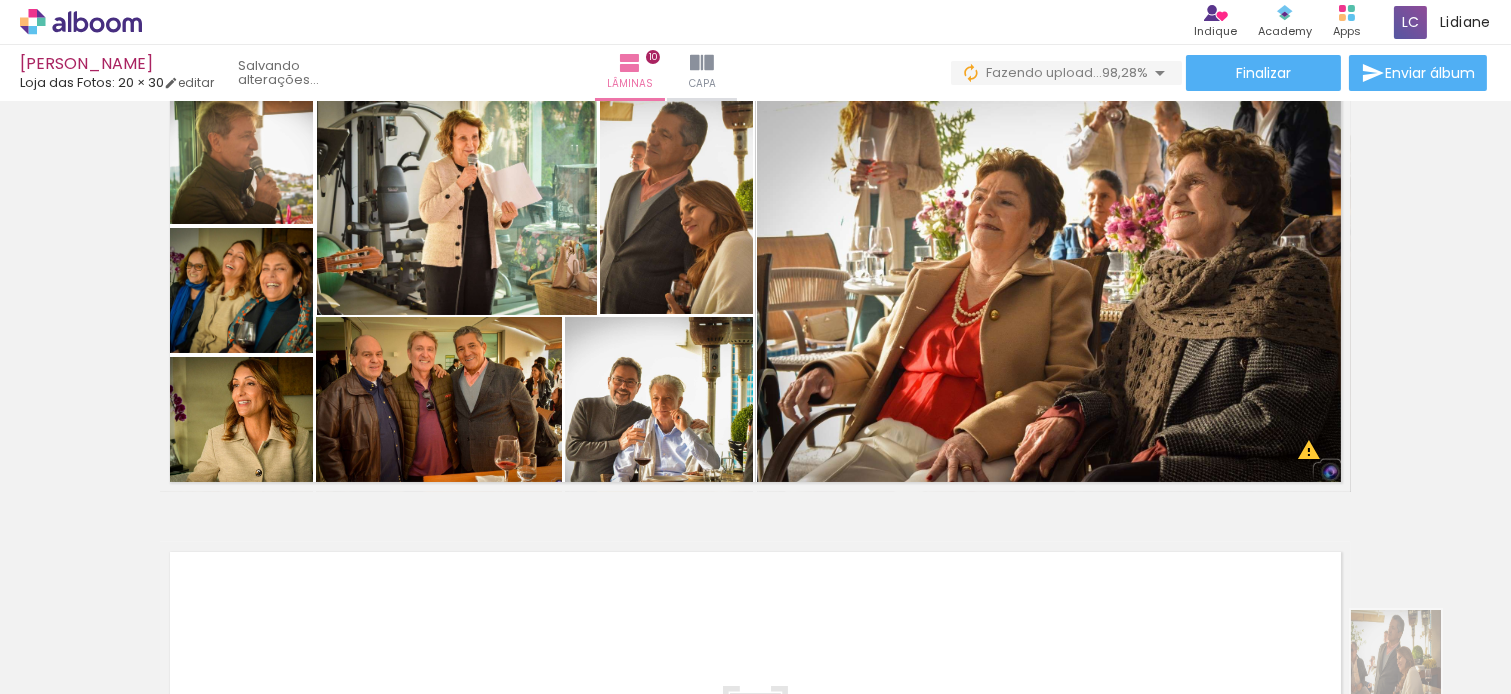 drag, startPoint x: 1321, startPoint y: 673, endPoint x: 1412, endPoint y: 670, distance: 91.04944 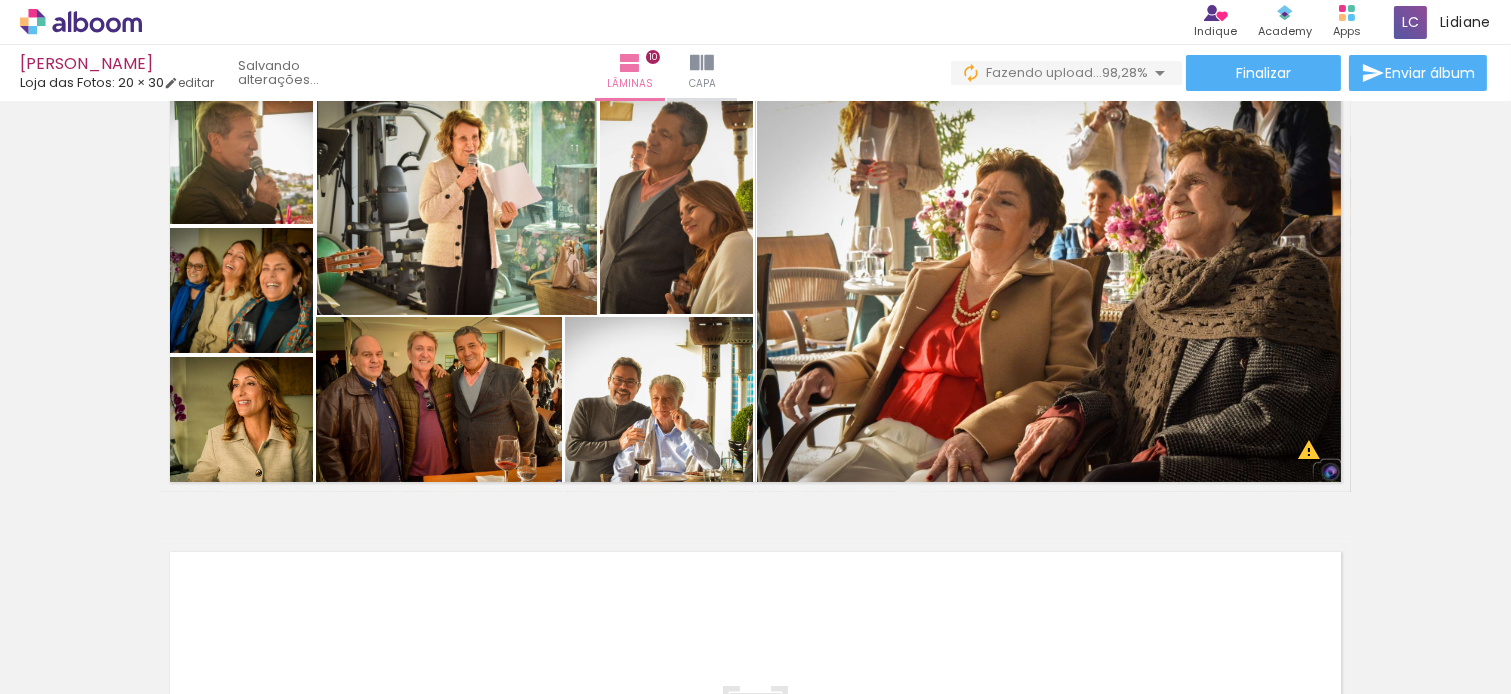 scroll, scrollTop: 0, scrollLeft: 5154, axis: horizontal 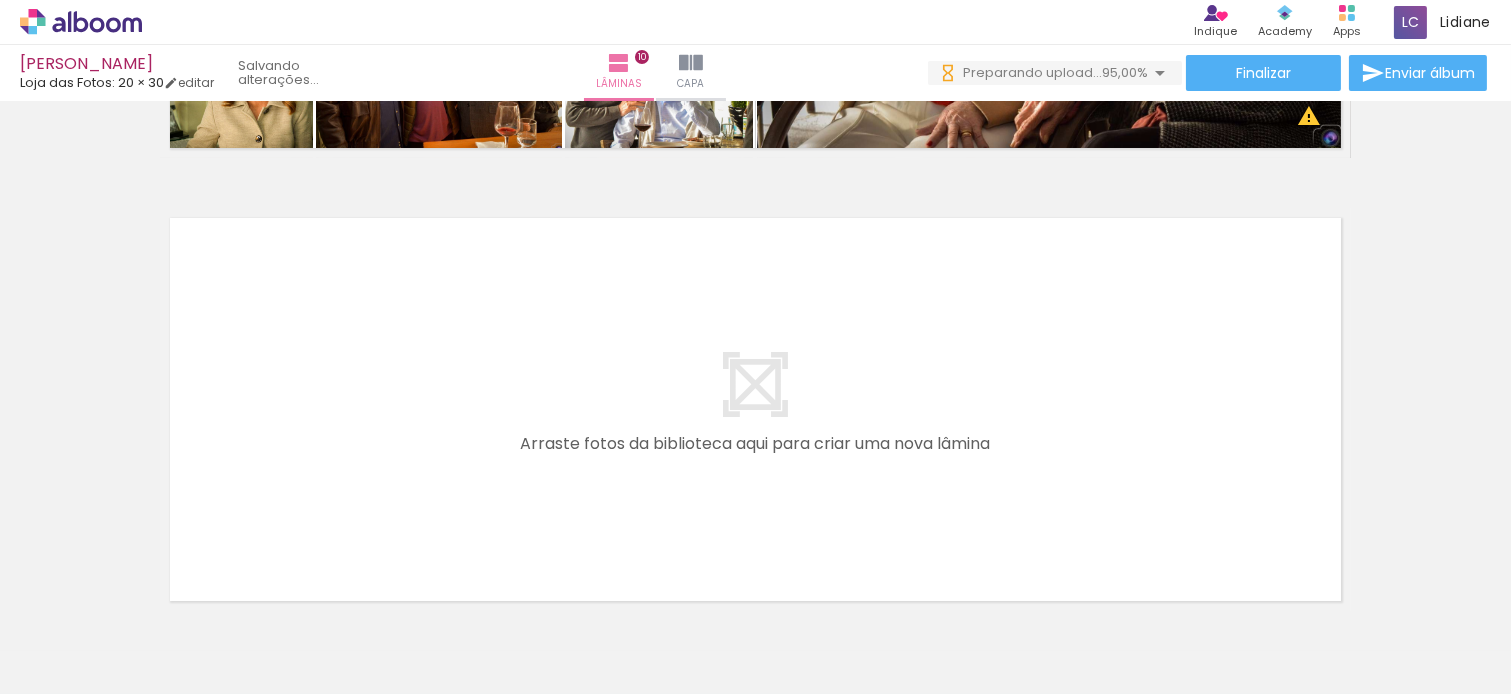 click at bounding box center (755, 347) 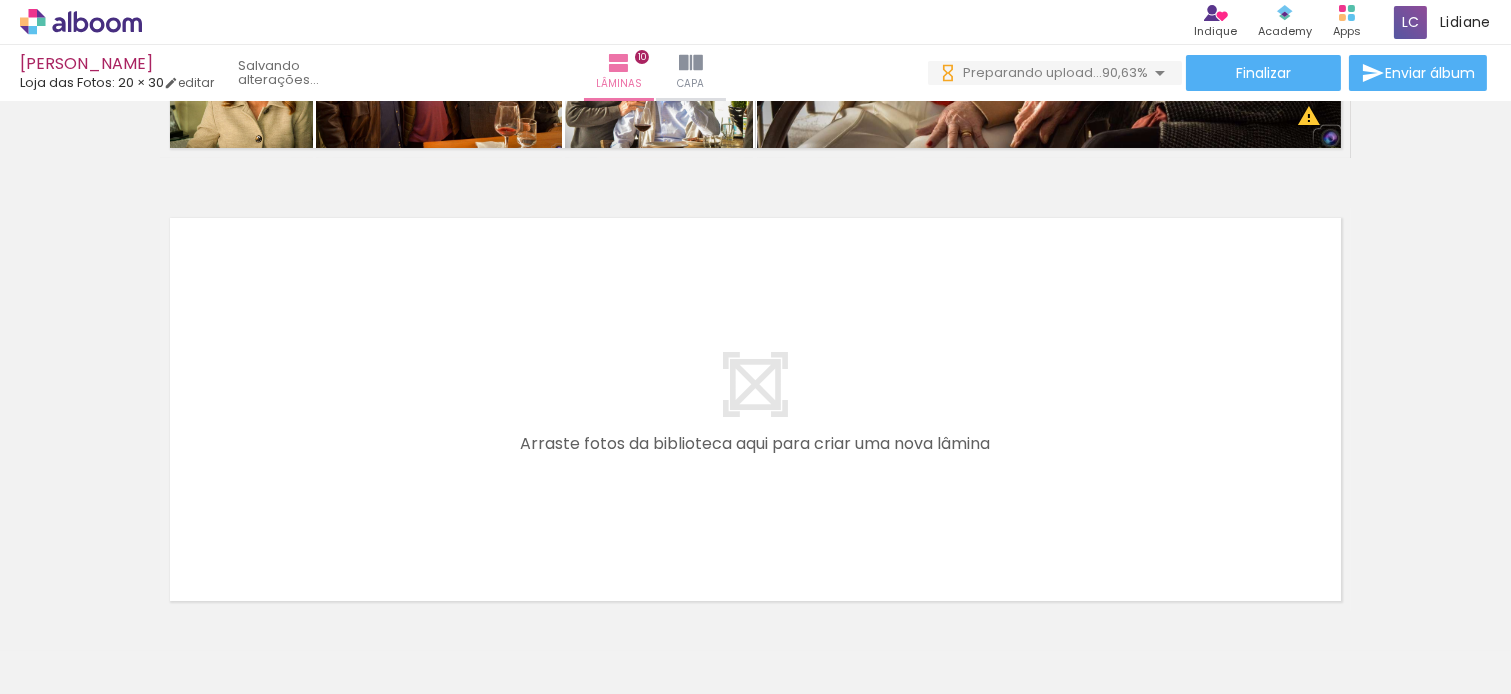 click at bounding box center [755, 347] 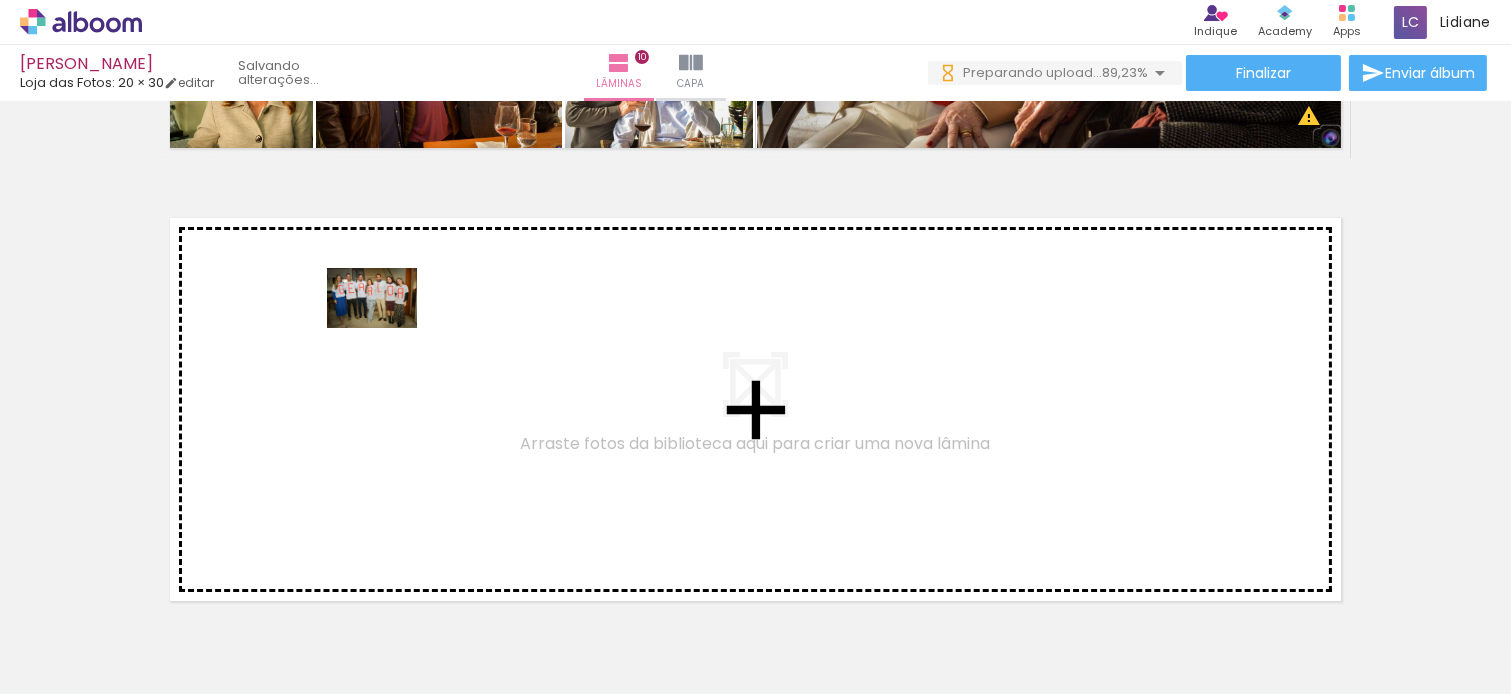 drag, startPoint x: 652, startPoint y: 622, endPoint x: 777, endPoint y: 608, distance: 125.781555 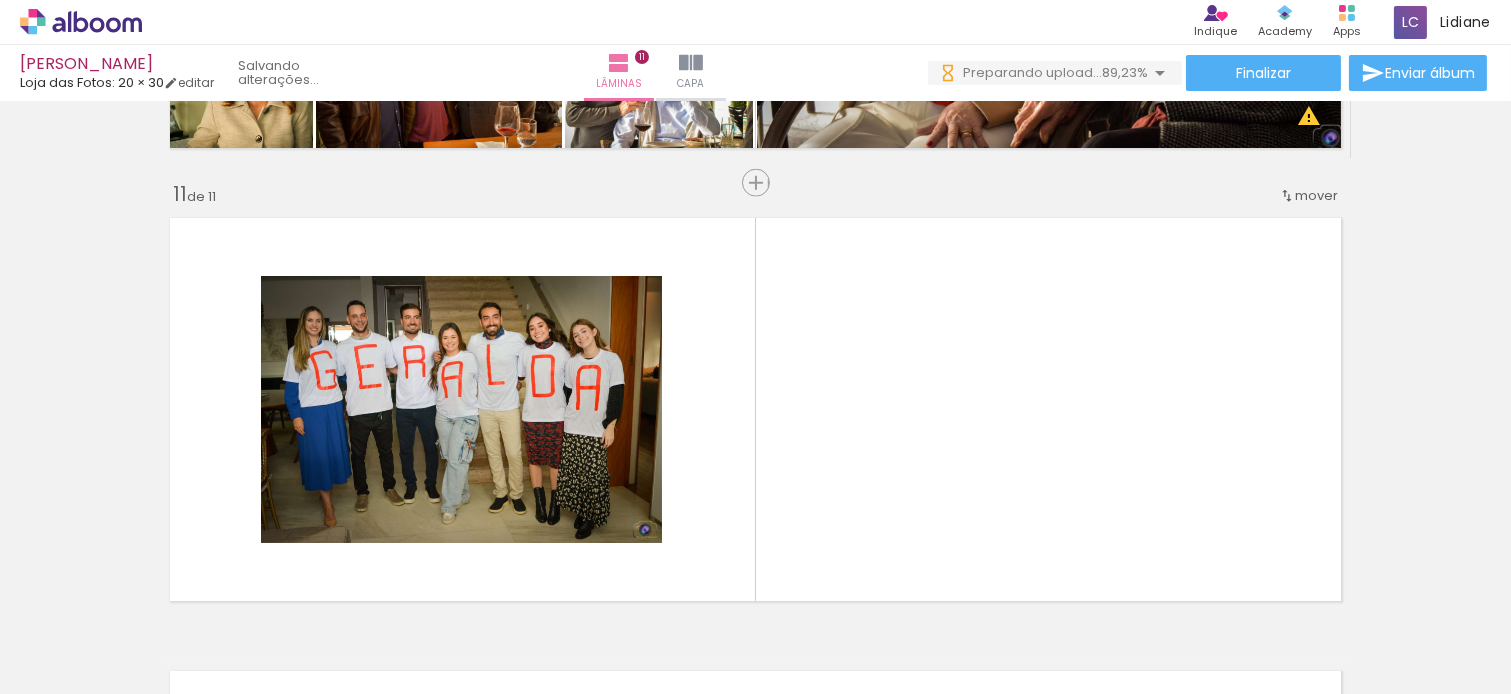 scroll, scrollTop: 4554, scrollLeft: 0, axis: vertical 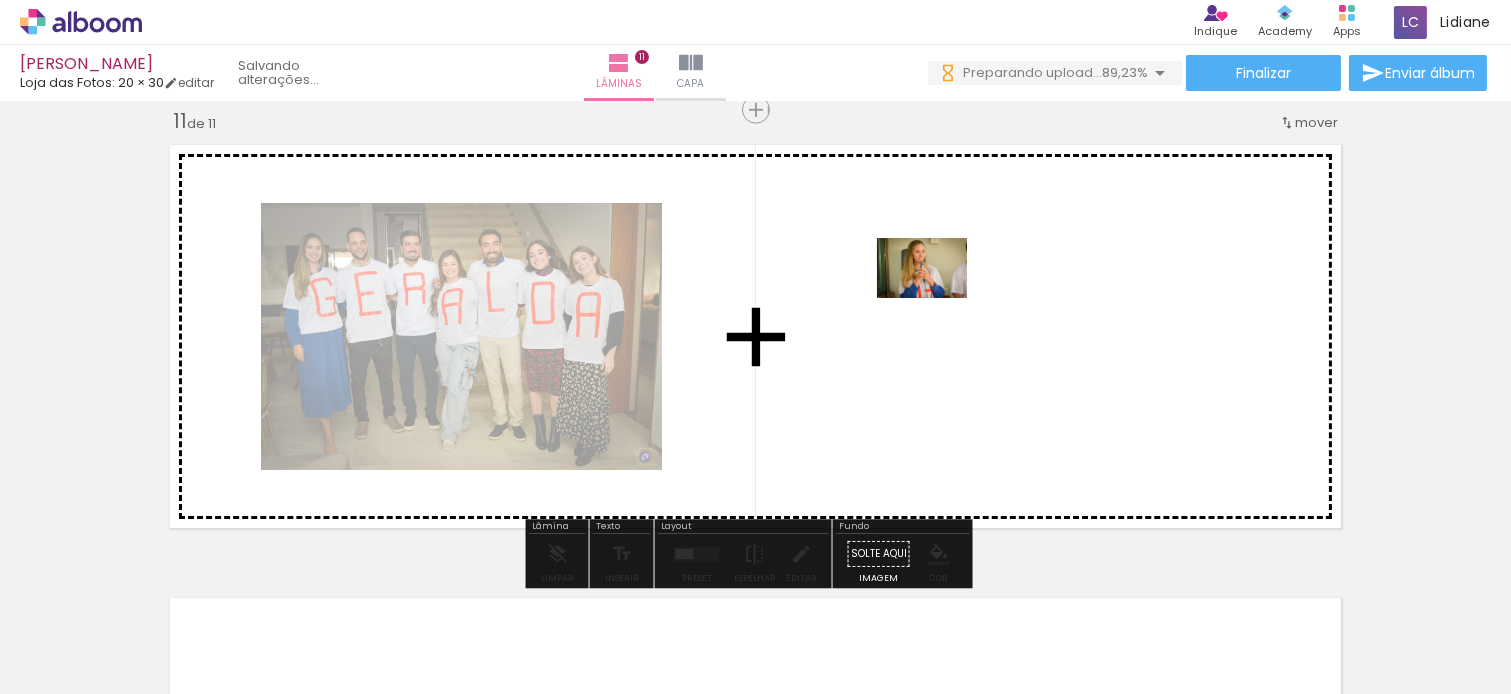 drag, startPoint x: 787, startPoint y: 642, endPoint x: 910, endPoint y: 581, distance: 137.2953 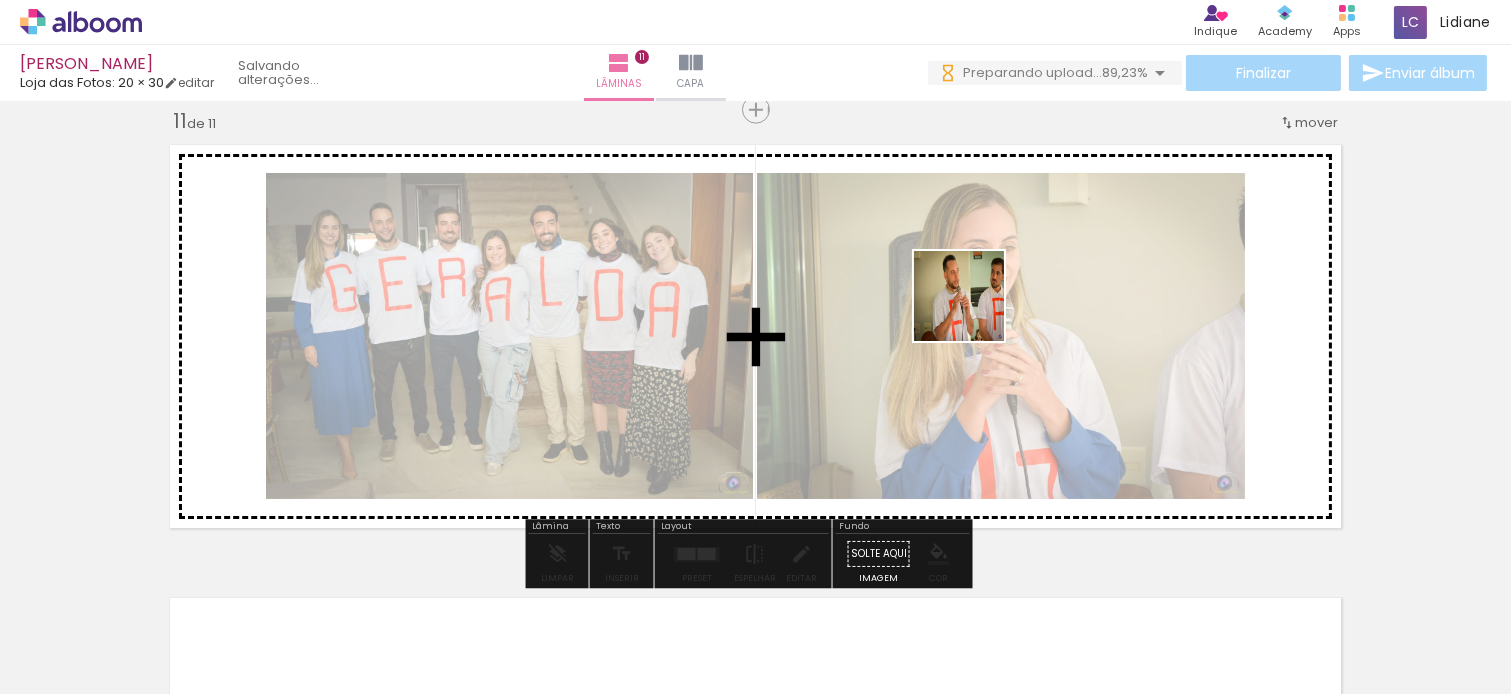 drag, startPoint x: 881, startPoint y: 620, endPoint x: 1032, endPoint y: 382, distance: 281.8599 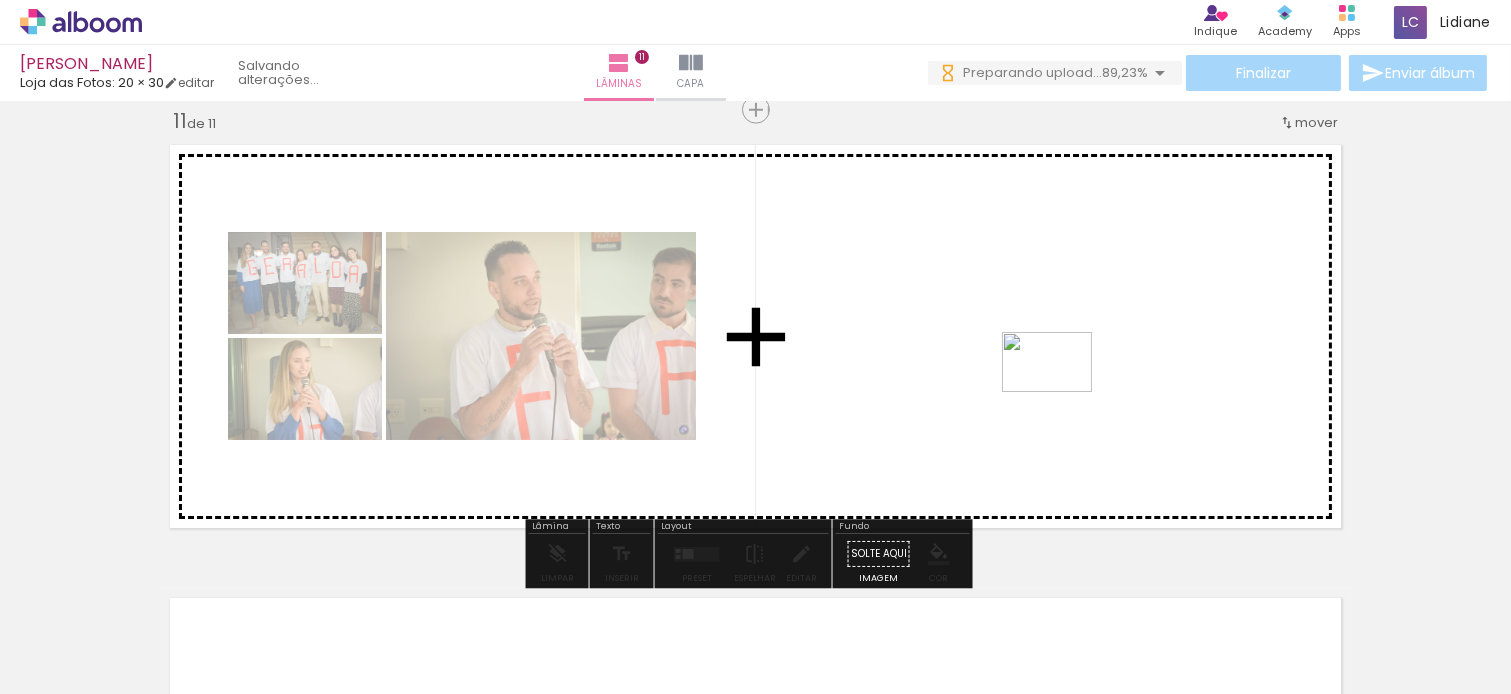 drag, startPoint x: 1001, startPoint y: 630, endPoint x: 1076, endPoint y: 631, distance: 75.00667 